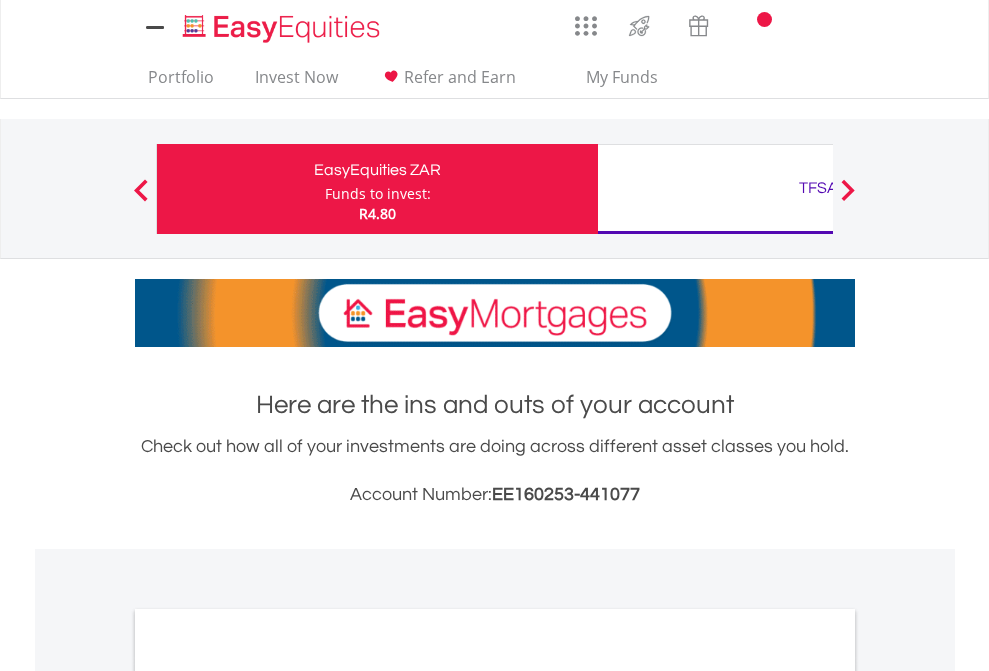 scroll, scrollTop: 0, scrollLeft: 0, axis: both 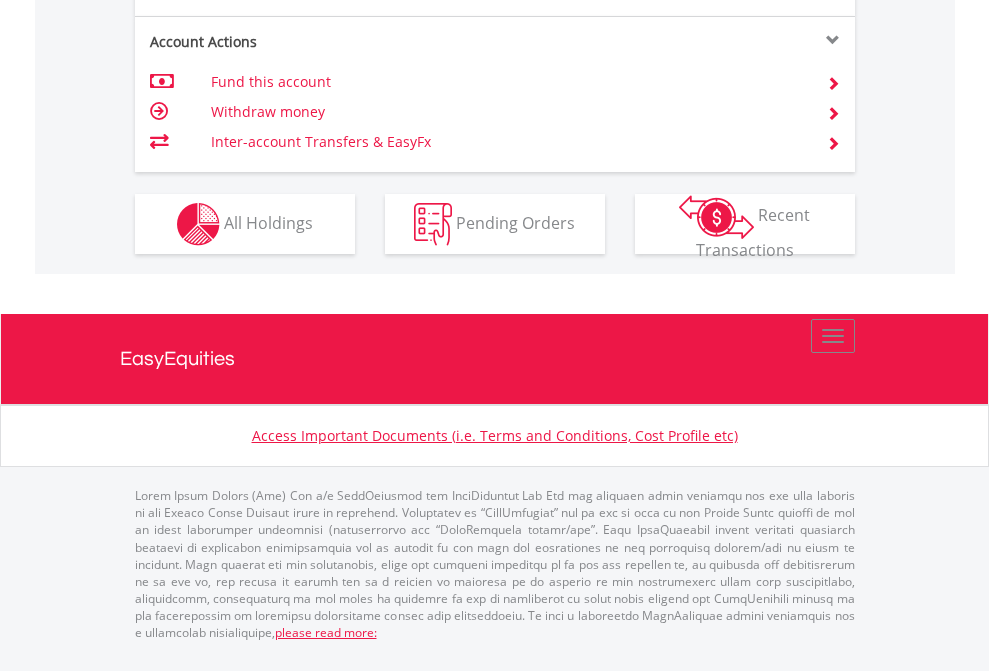 click on "Investment types" at bounding box center (706, -337) 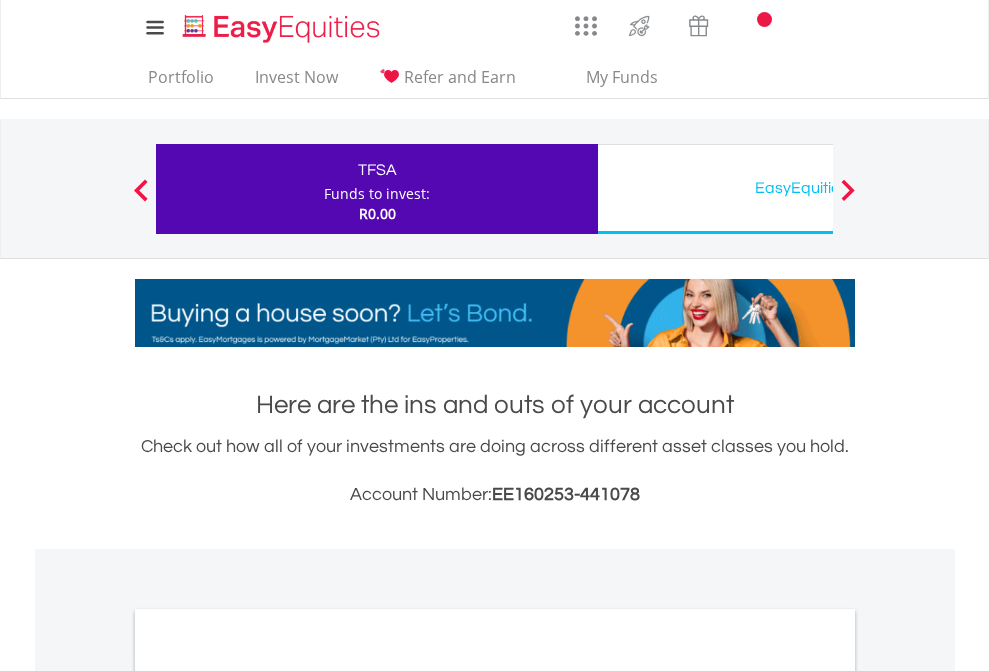 scroll, scrollTop: 0, scrollLeft: 0, axis: both 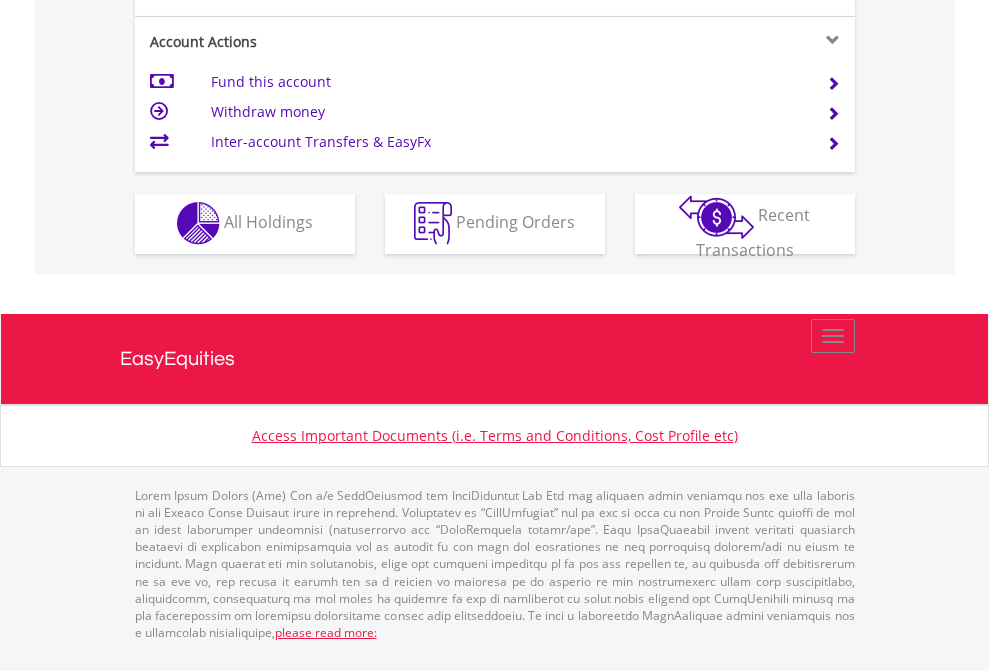 click on "Investment types" at bounding box center [706, -353] 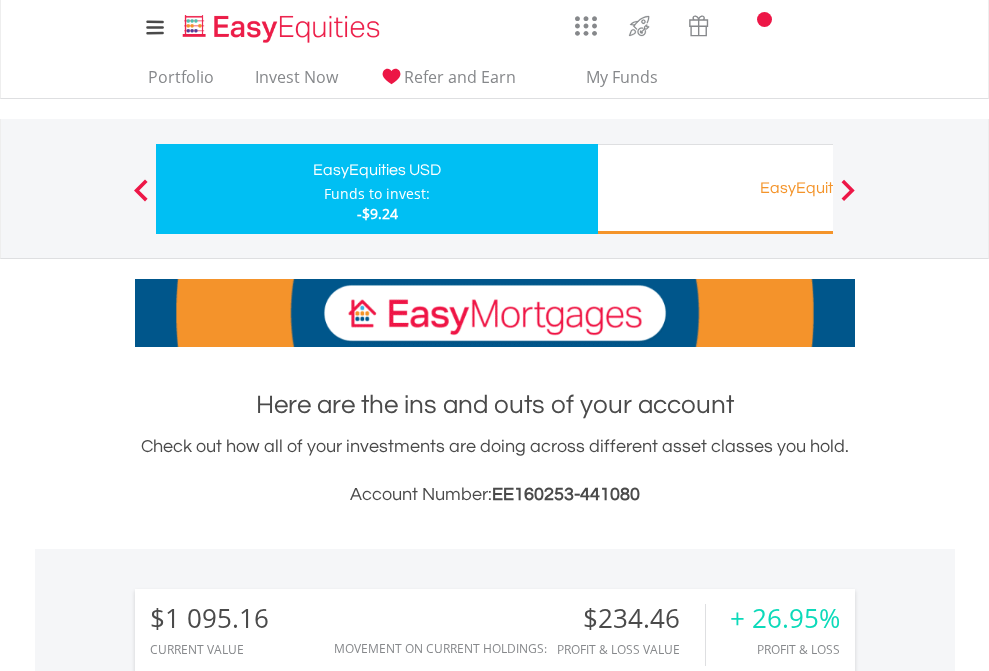 scroll, scrollTop: 0, scrollLeft: 0, axis: both 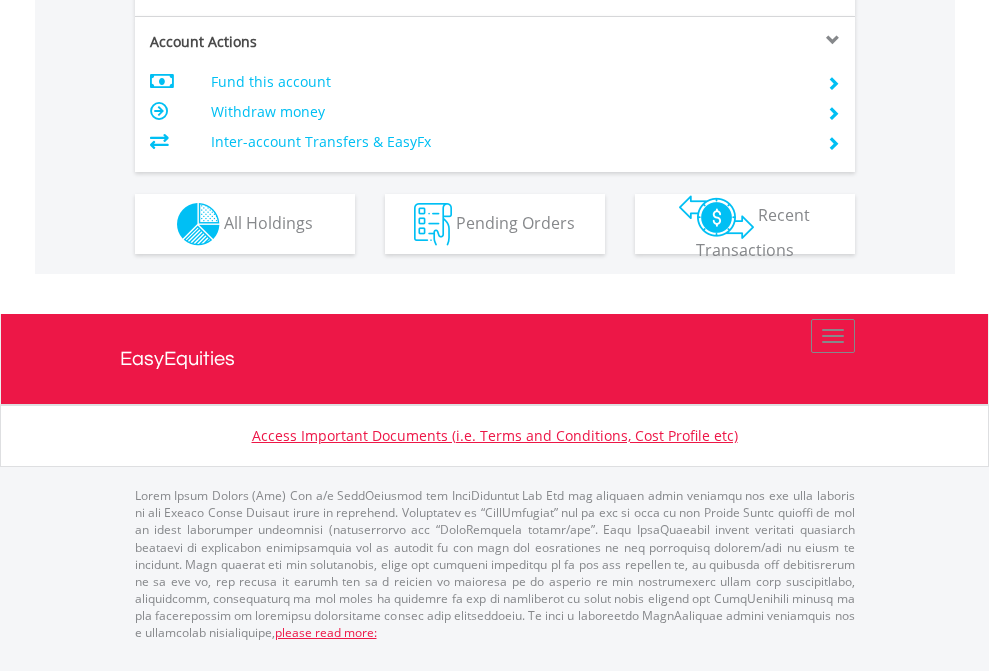 click on "Investment types" at bounding box center [706, -337] 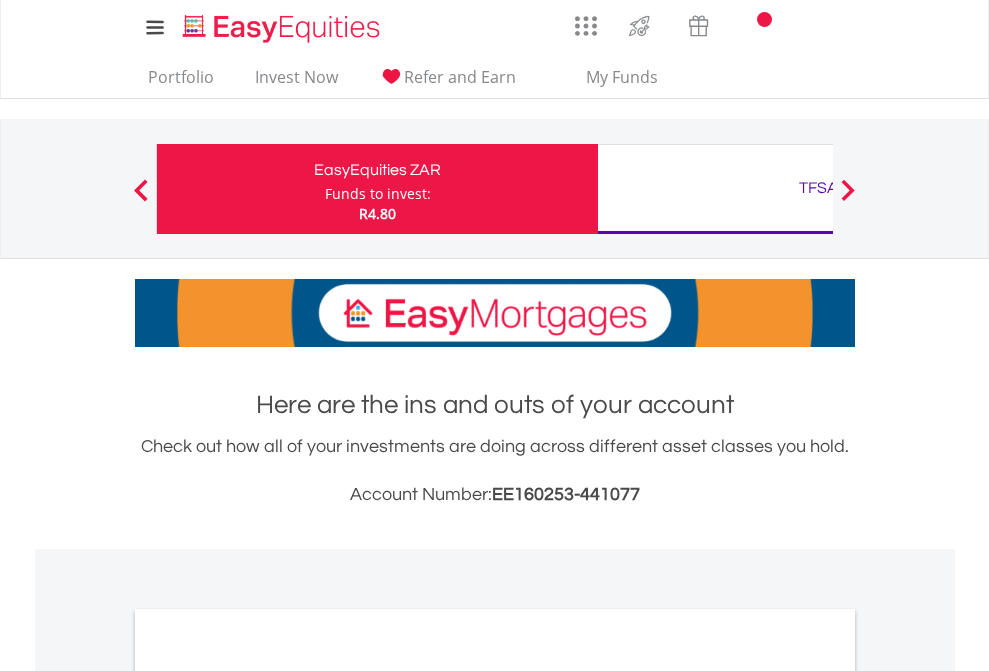 scroll, scrollTop: 1202, scrollLeft: 0, axis: vertical 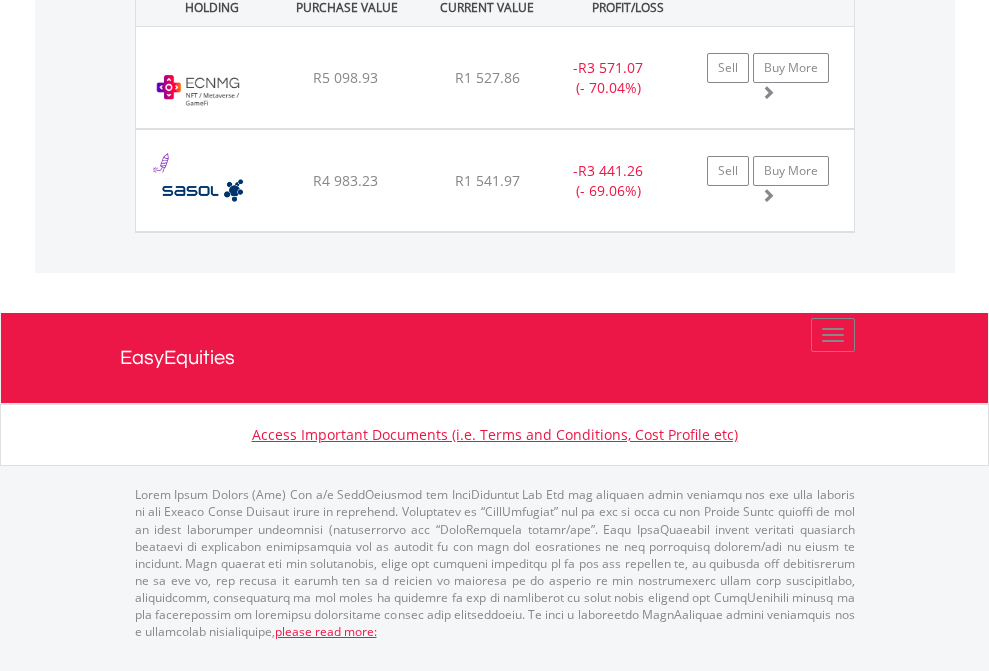 click on "TFSA" at bounding box center (818, -1482) 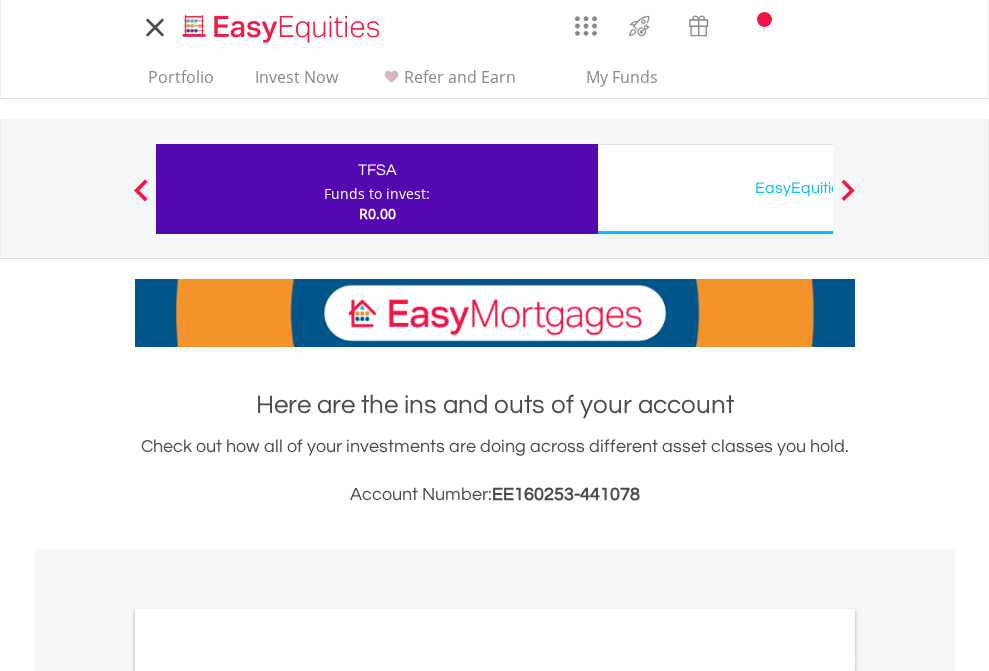 scroll, scrollTop: 0, scrollLeft: 0, axis: both 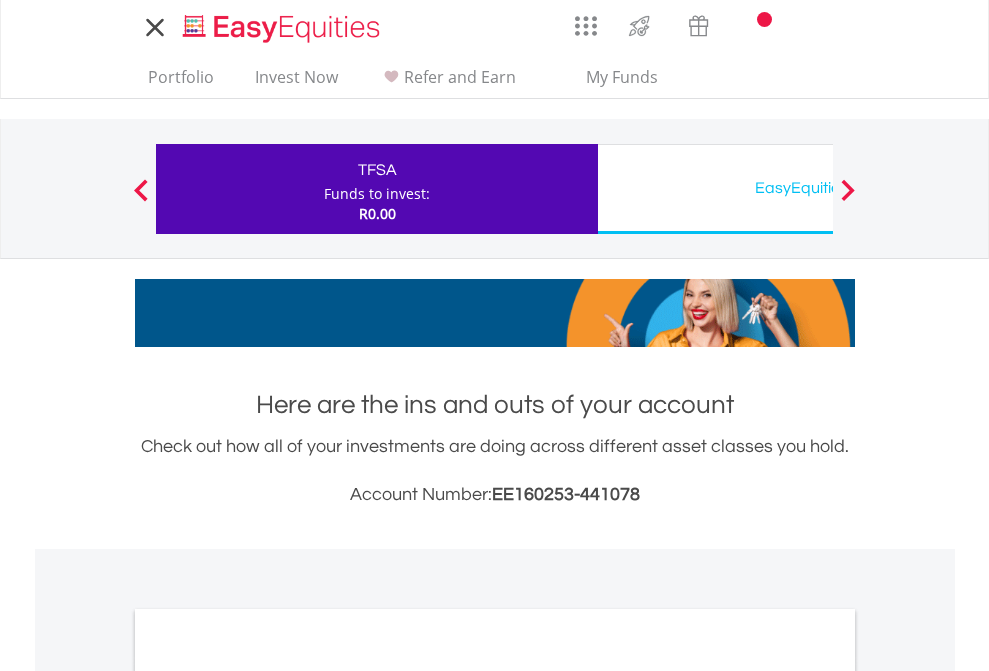 click on "All Holdings" at bounding box center [268, 1096] 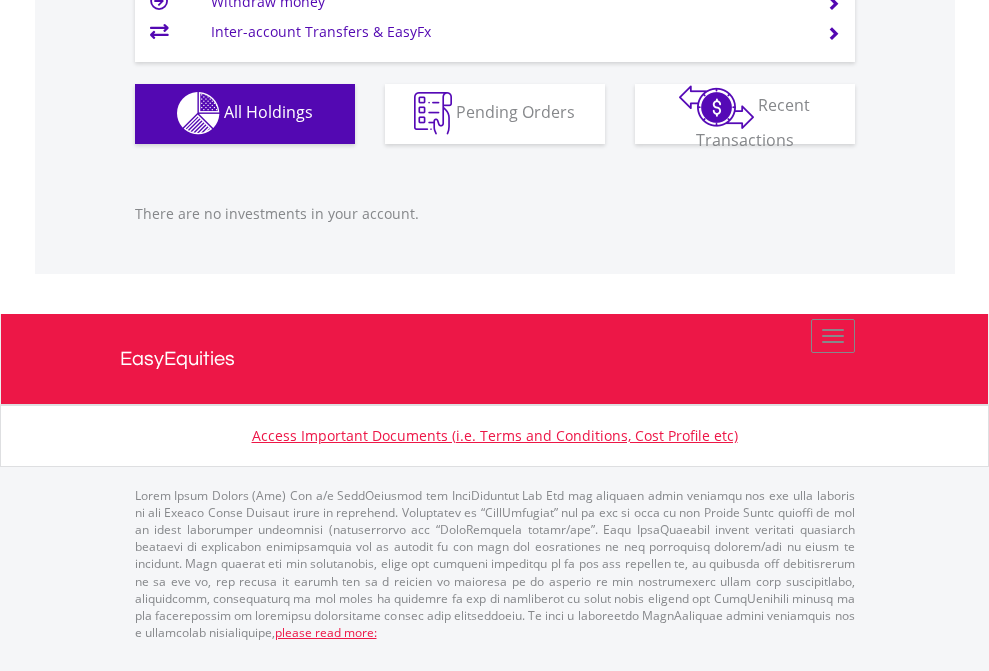 scroll, scrollTop: 1980, scrollLeft: 0, axis: vertical 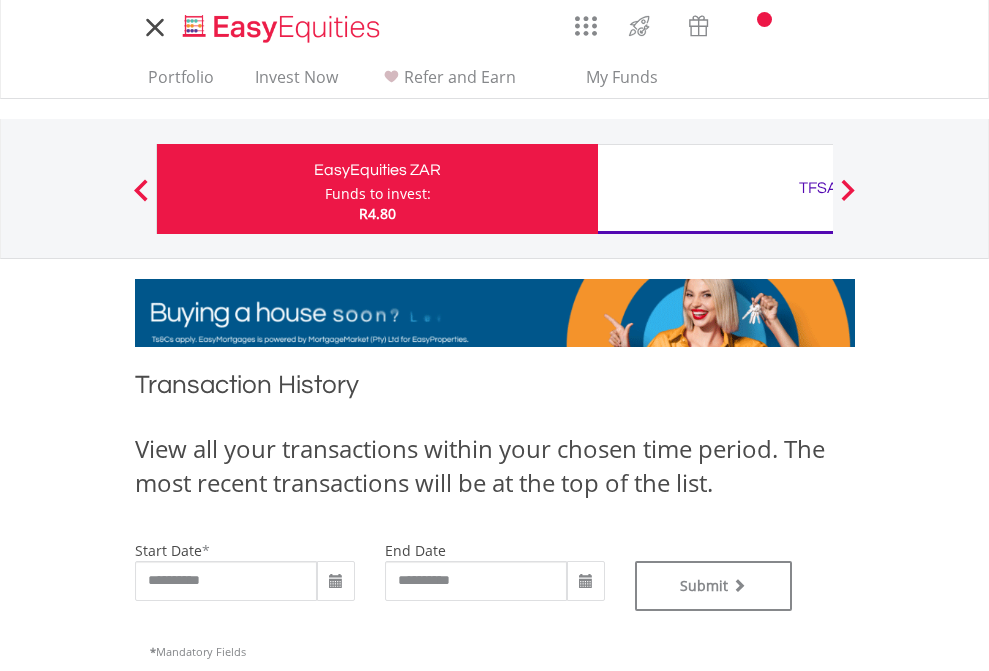 type on "**********" 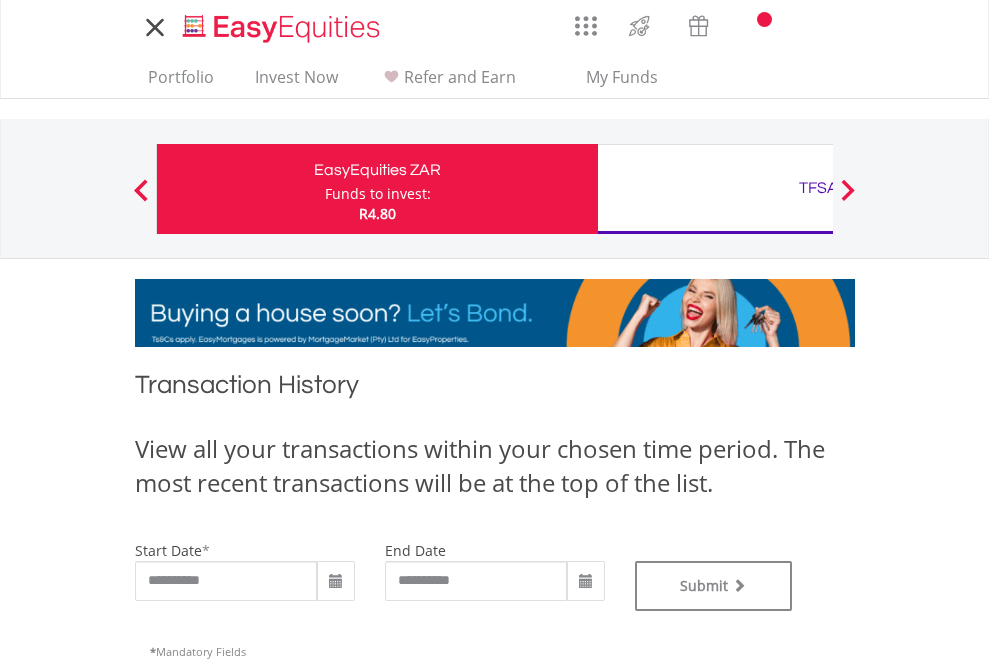 type on "**********" 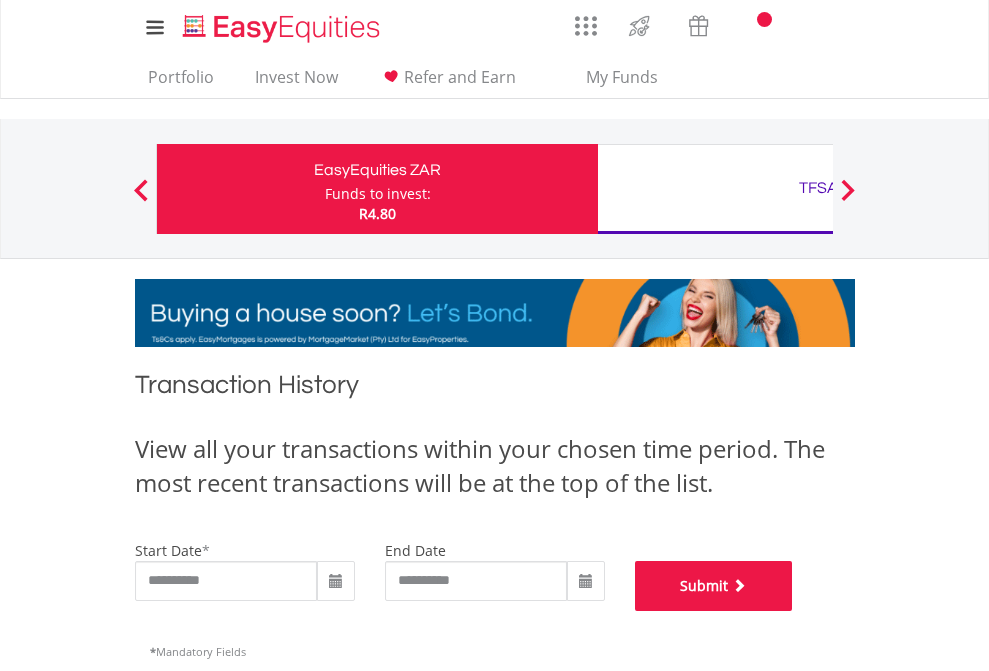 click on "Submit" at bounding box center (714, 586) 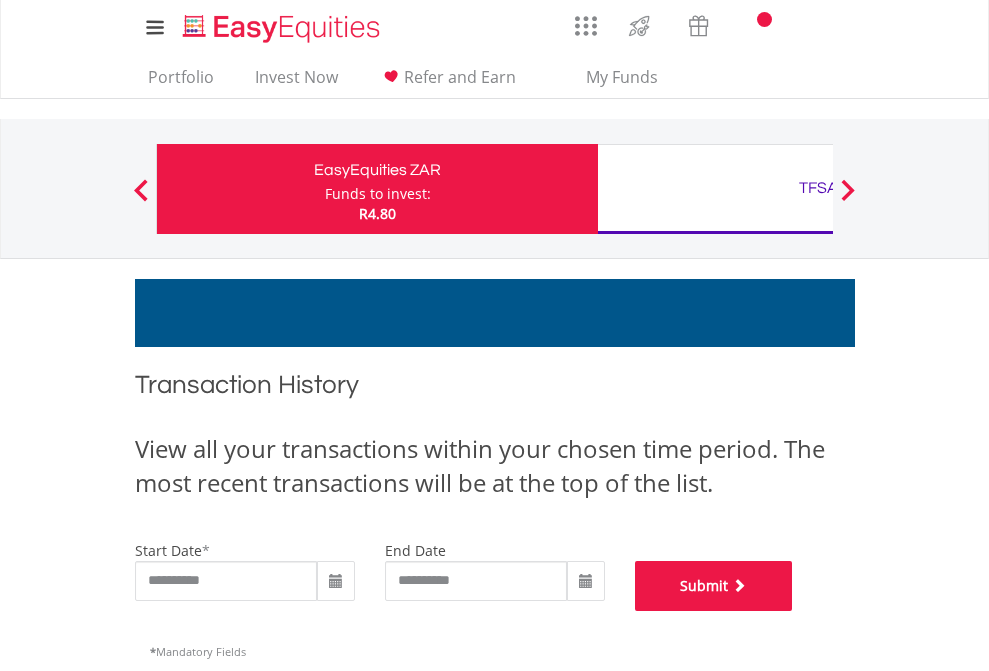 scroll, scrollTop: 811, scrollLeft: 0, axis: vertical 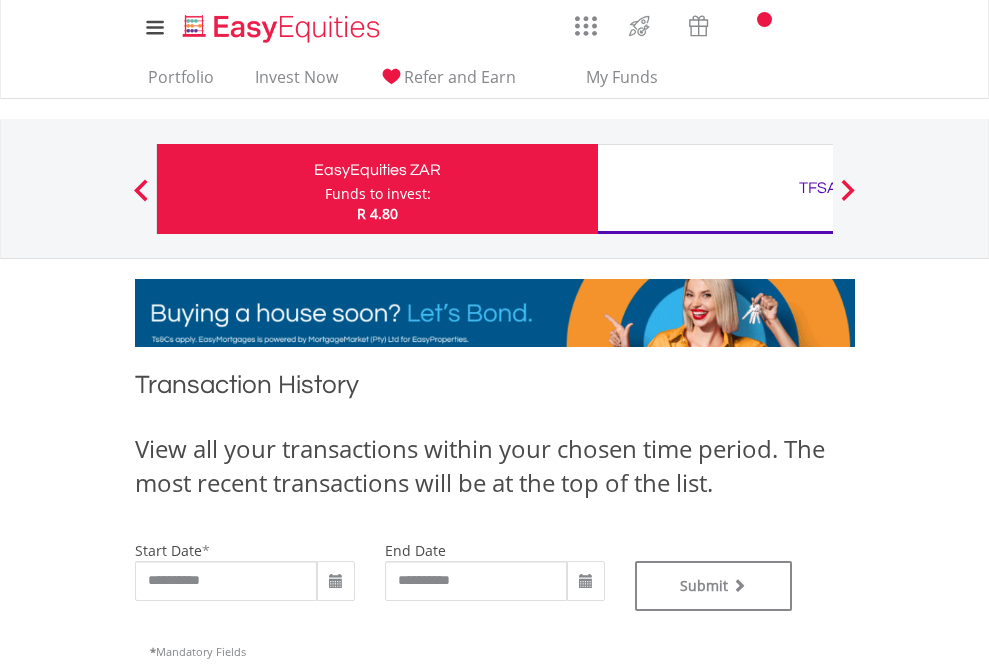 click on "TFSA" at bounding box center (818, 188) 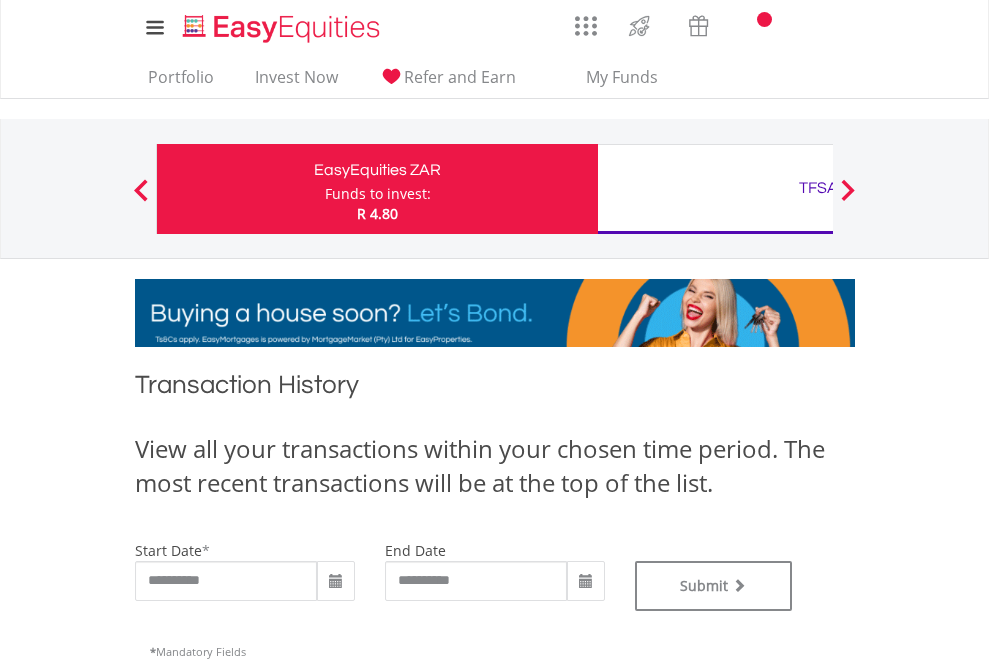 scroll, scrollTop: 0, scrollLeft: 0, axis: both 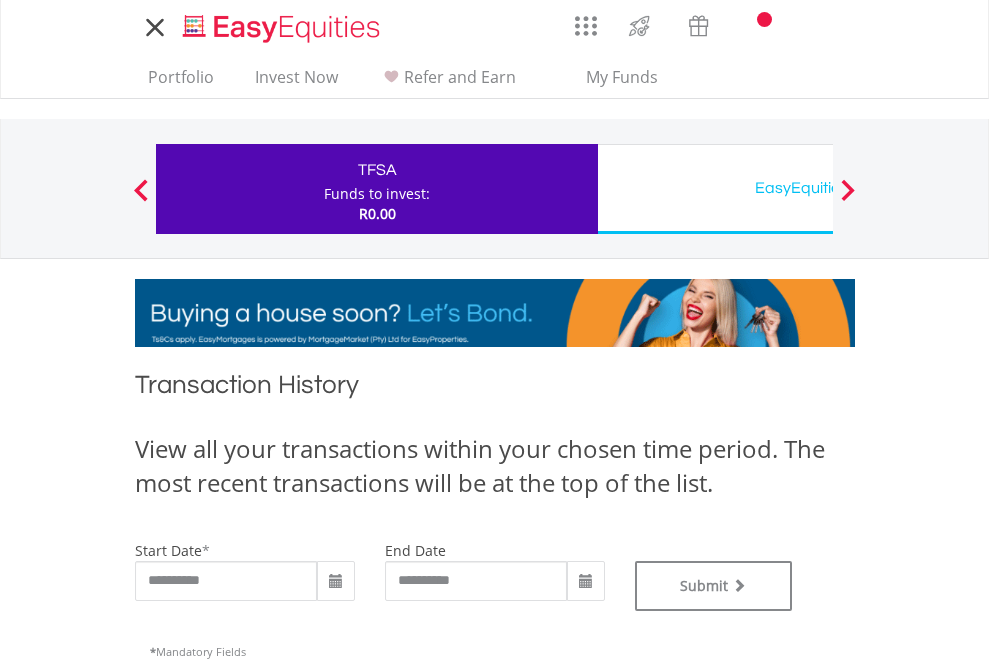 type on "**********" 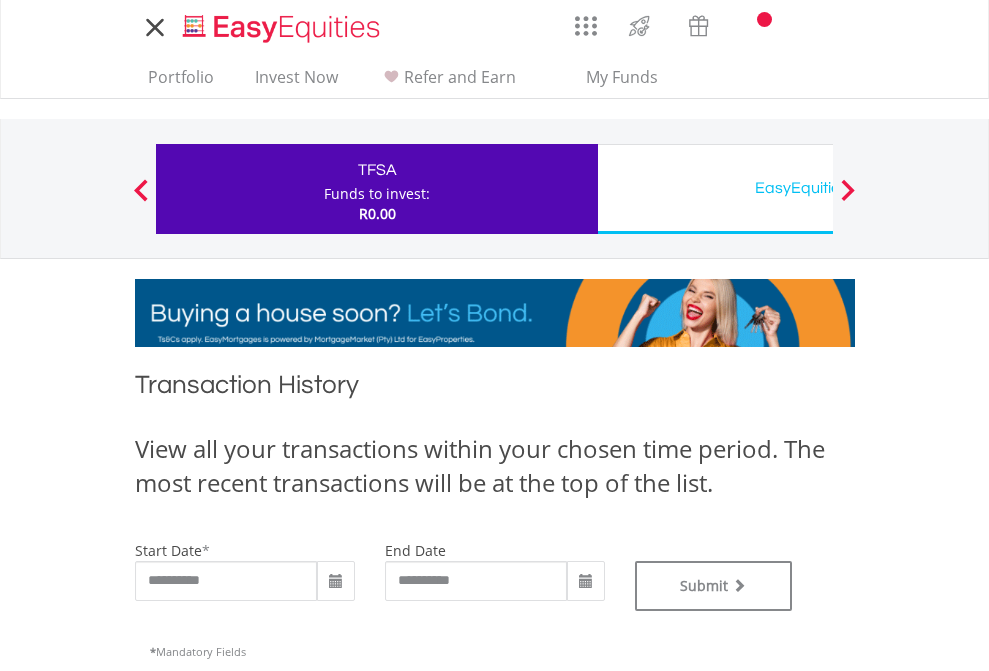 type on "**********" 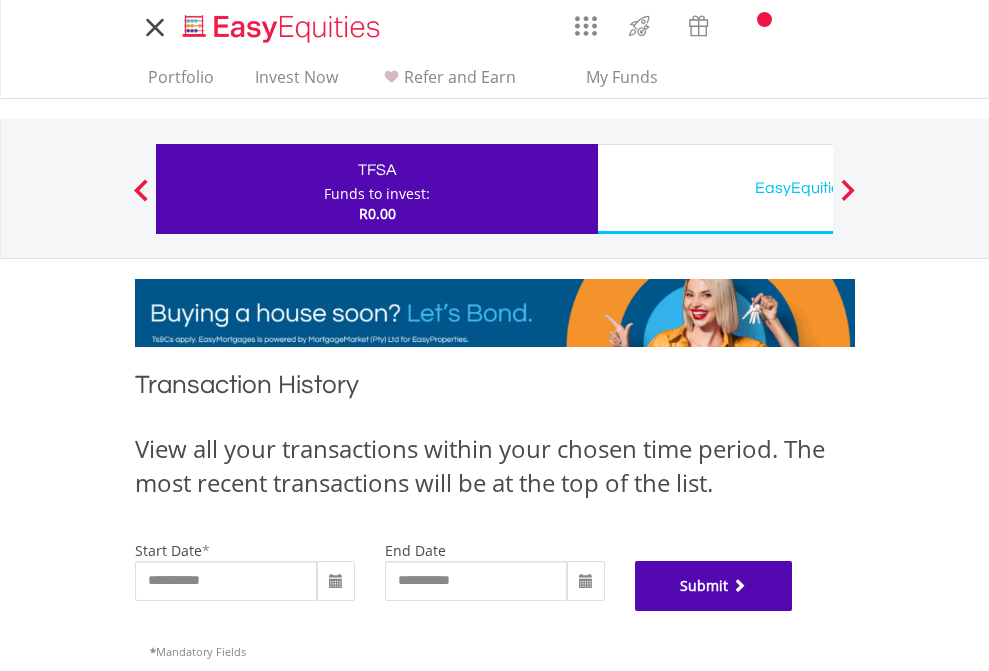click on "Submit" at bounding box center [714, 586] 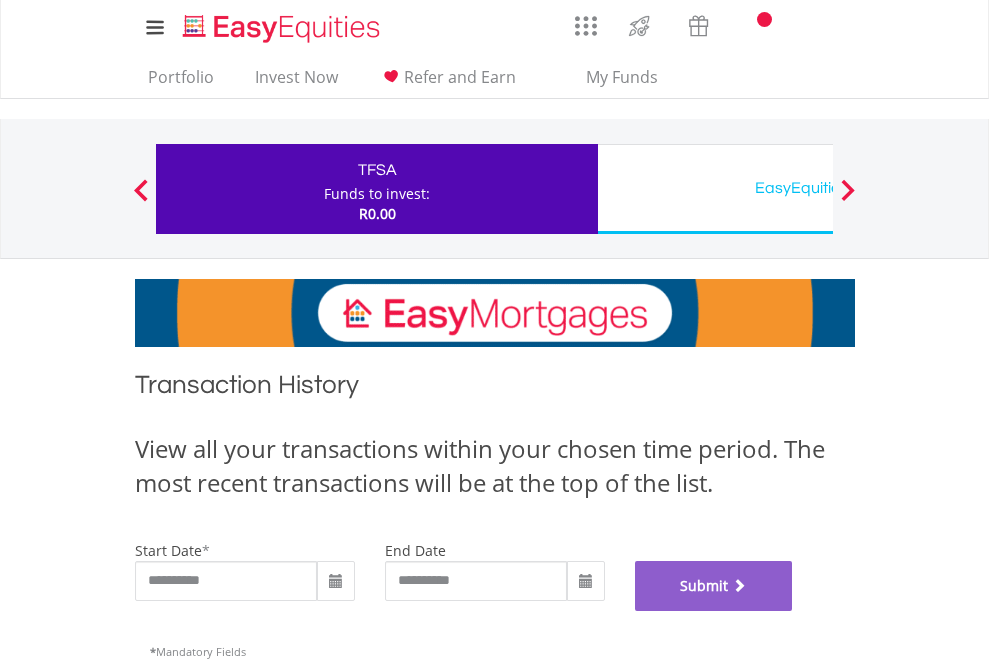scroll, scrollTop: 811, scrollLeft: 0, axis: vertical 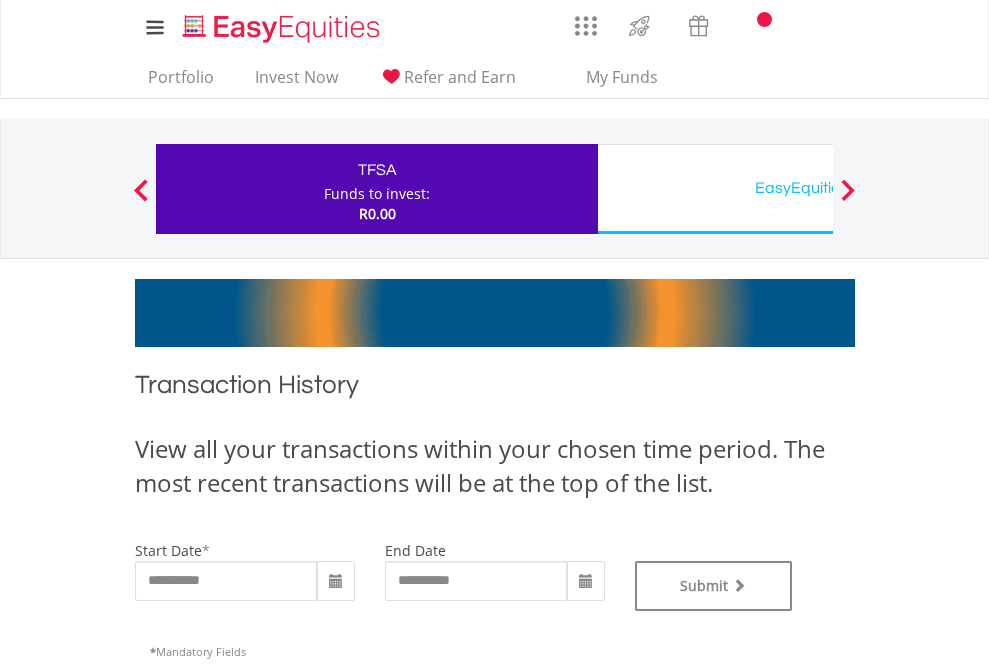 click on "EasyEquities USD" at bounding box center (818, 188) 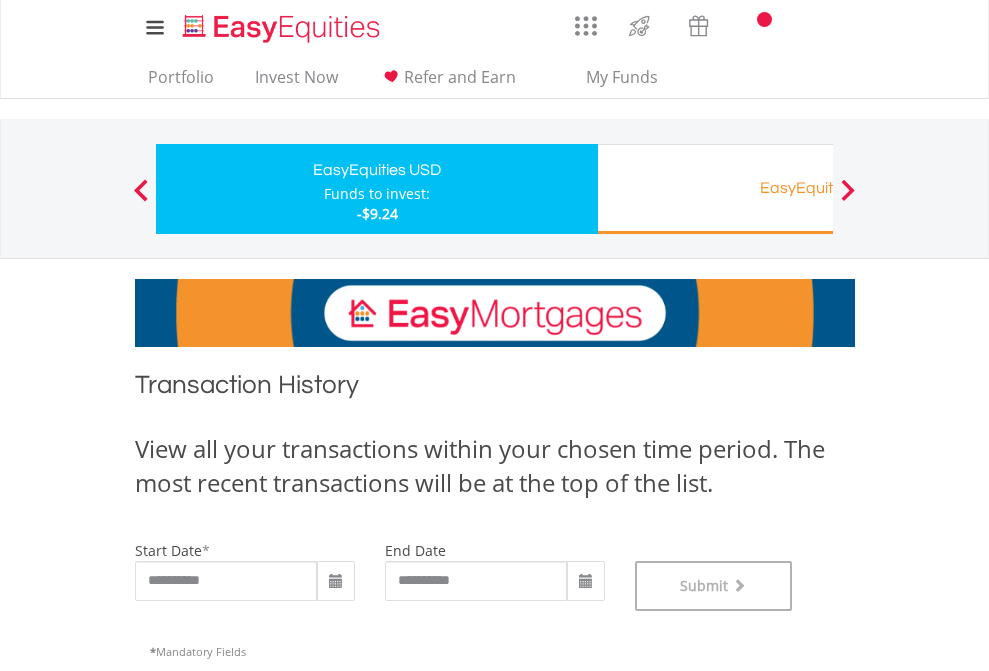 scroll, scrollTop: 811, scrollLeft: 0, axis: vertical 